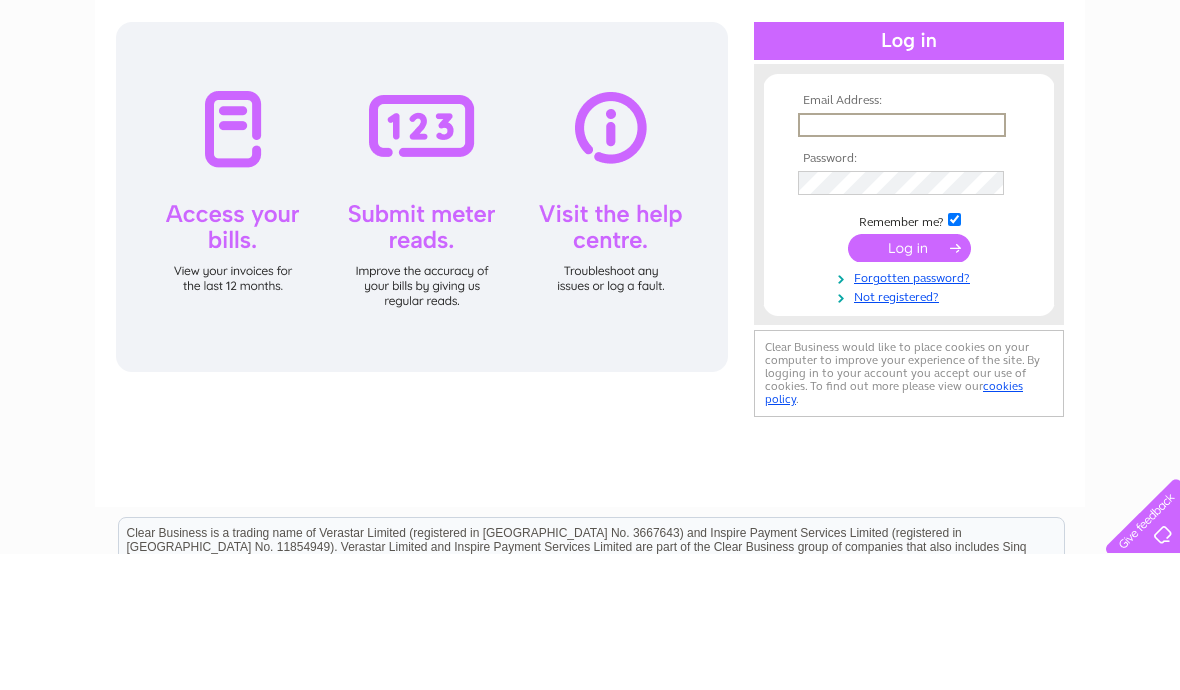 scroll, scrollTop: 0, scrollLeft: 0, axis: both 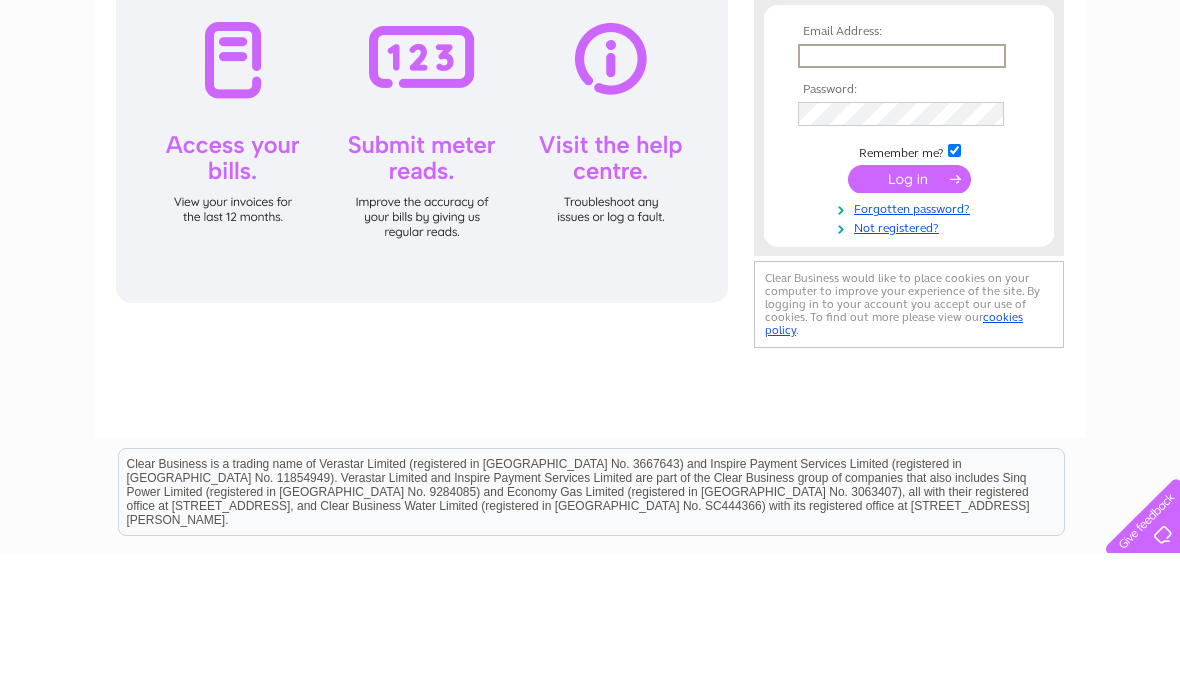 type on "[EMAIL_ADDRESS][DOMAIN_NAME]" 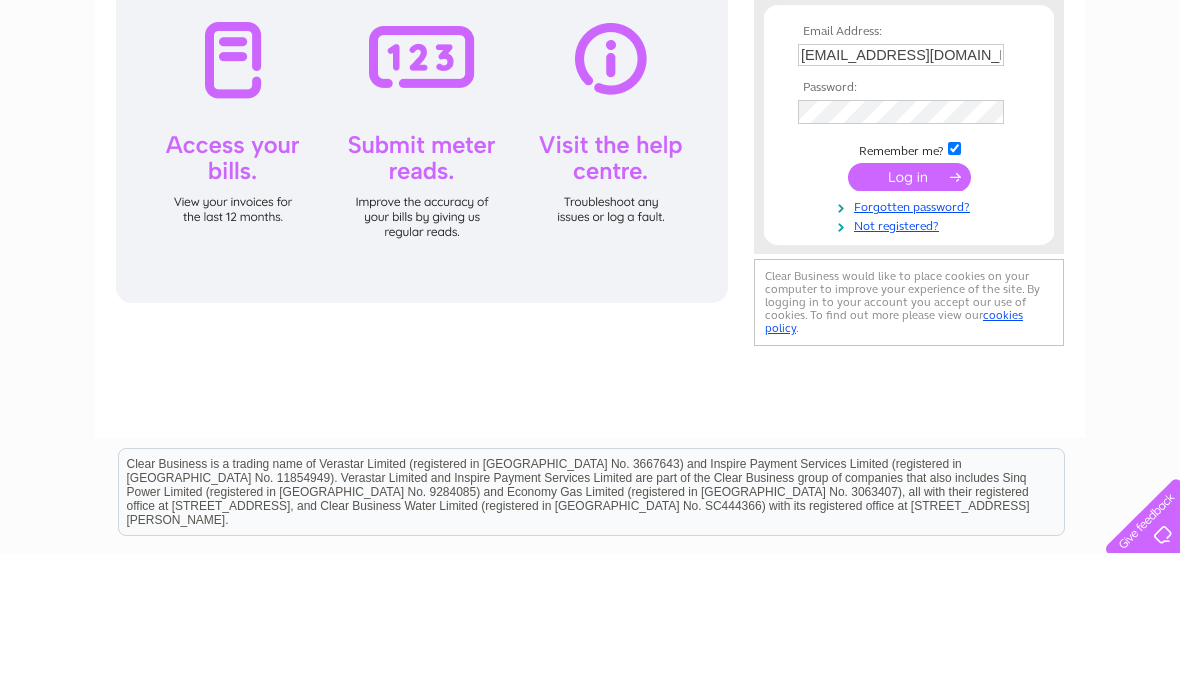 click at bounding box center [909, 313] 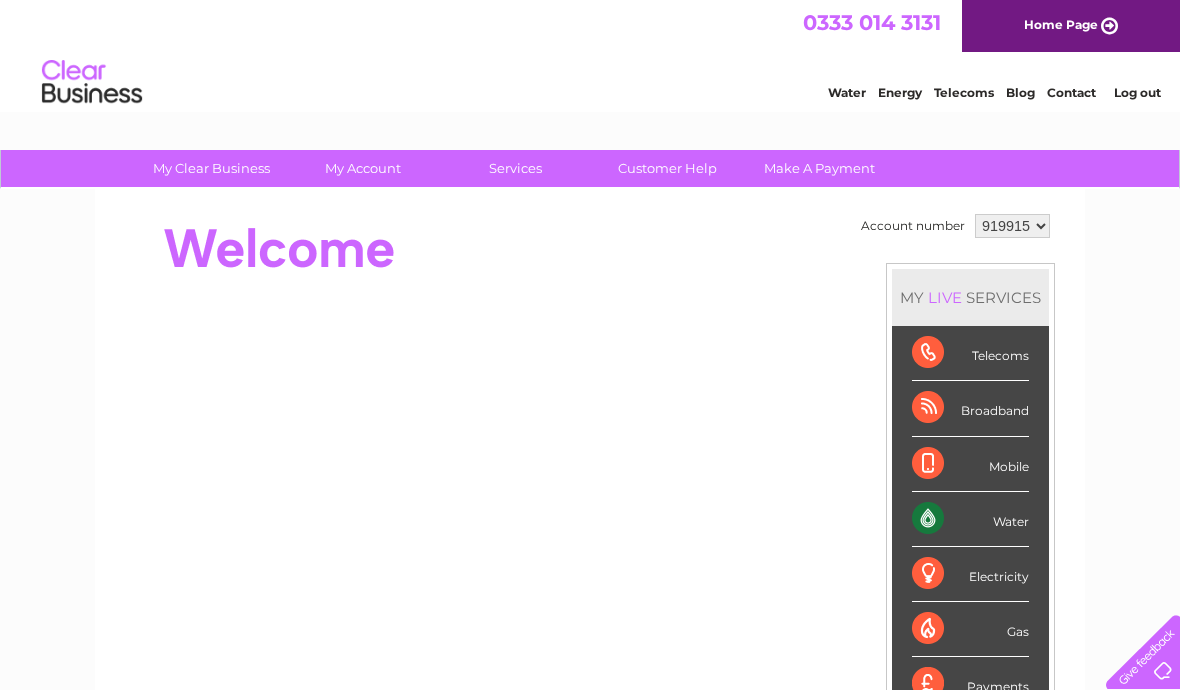 scroll, scrollTop: 0, scrollLeft: 0, axis: both 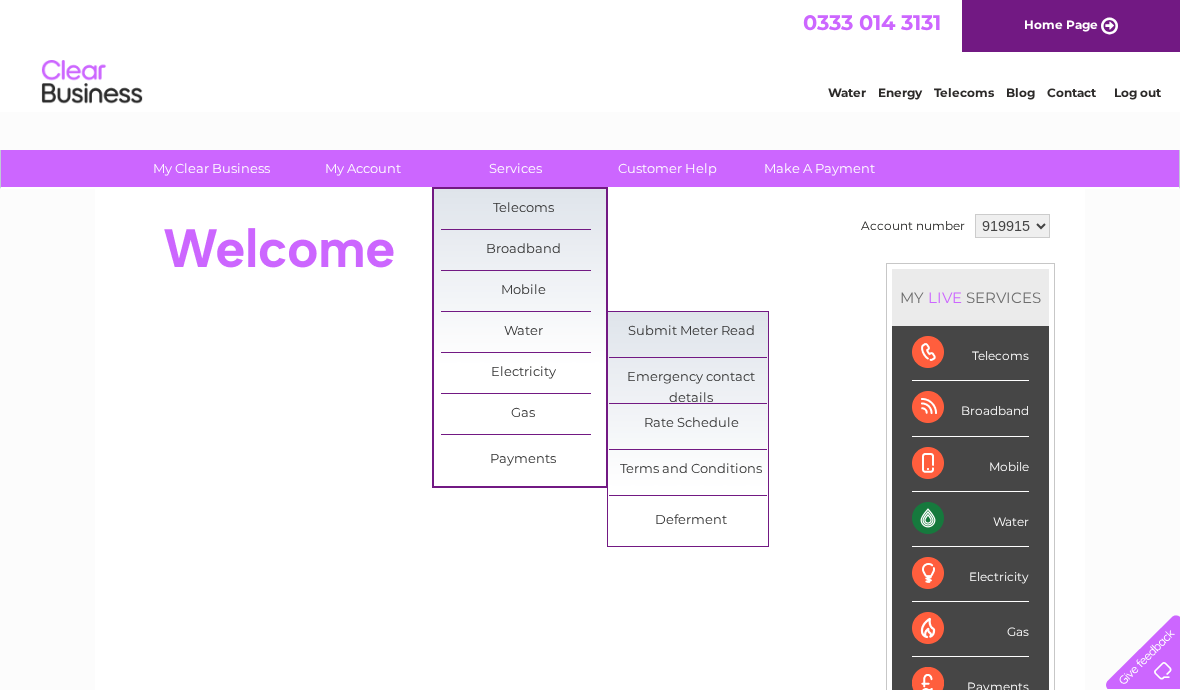 click on "Submit Meter Read" at bounding box center (691, 332) 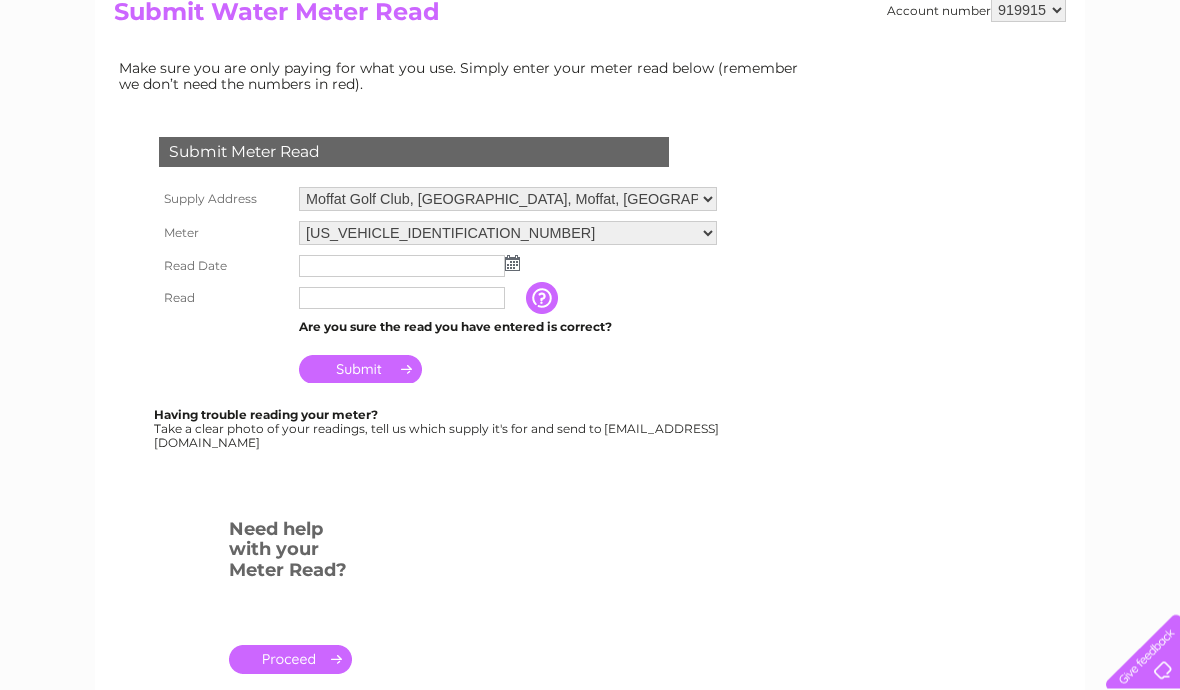 scroll, scrollTop: 245, scrollLeft: 0, axis: vertical 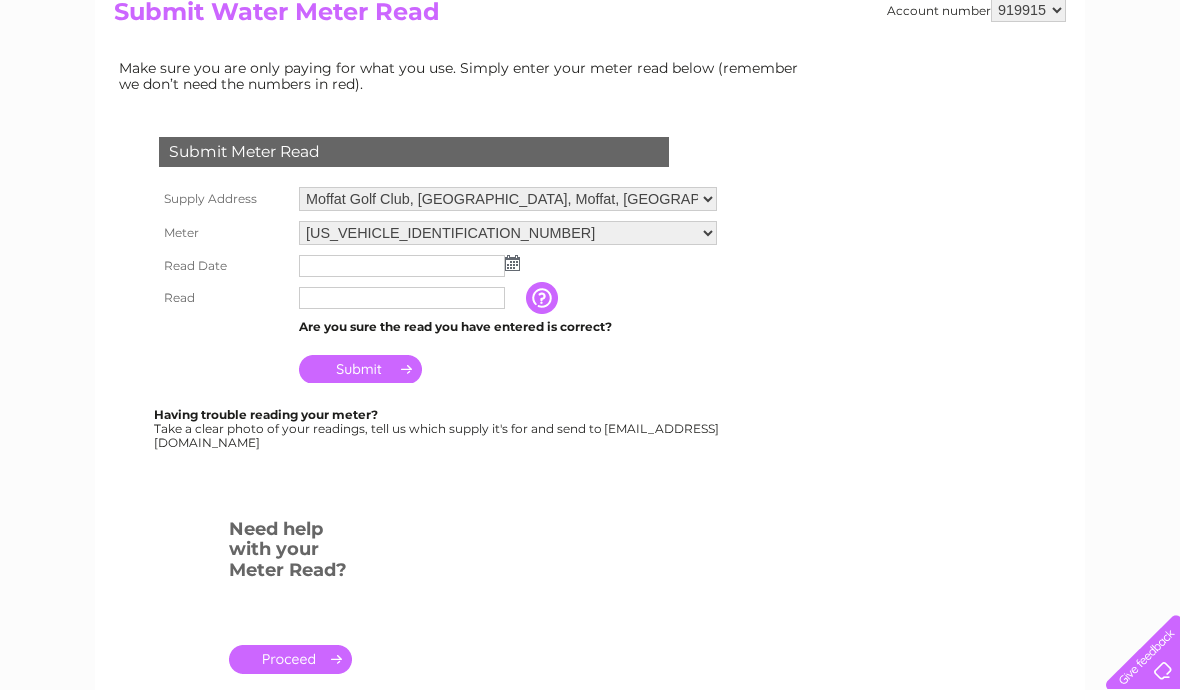 click on "06ELSTER08M119871
08ELSTER-X06A262536" at bounding box center [508, 233] 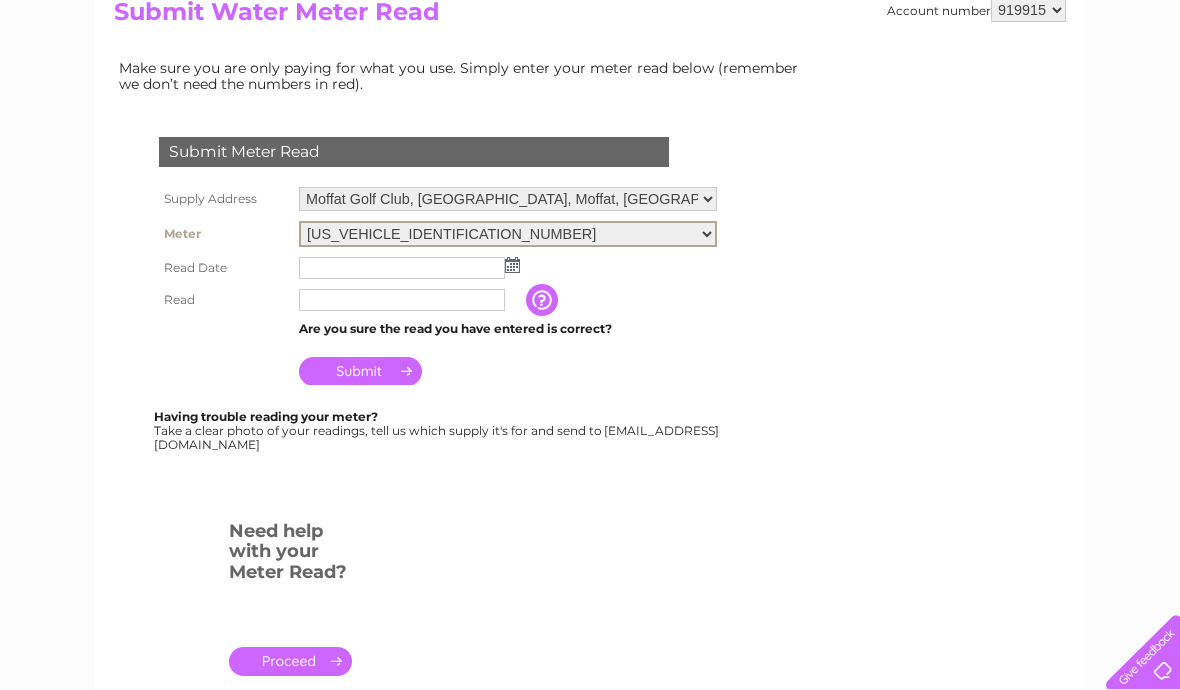 select on "424752" 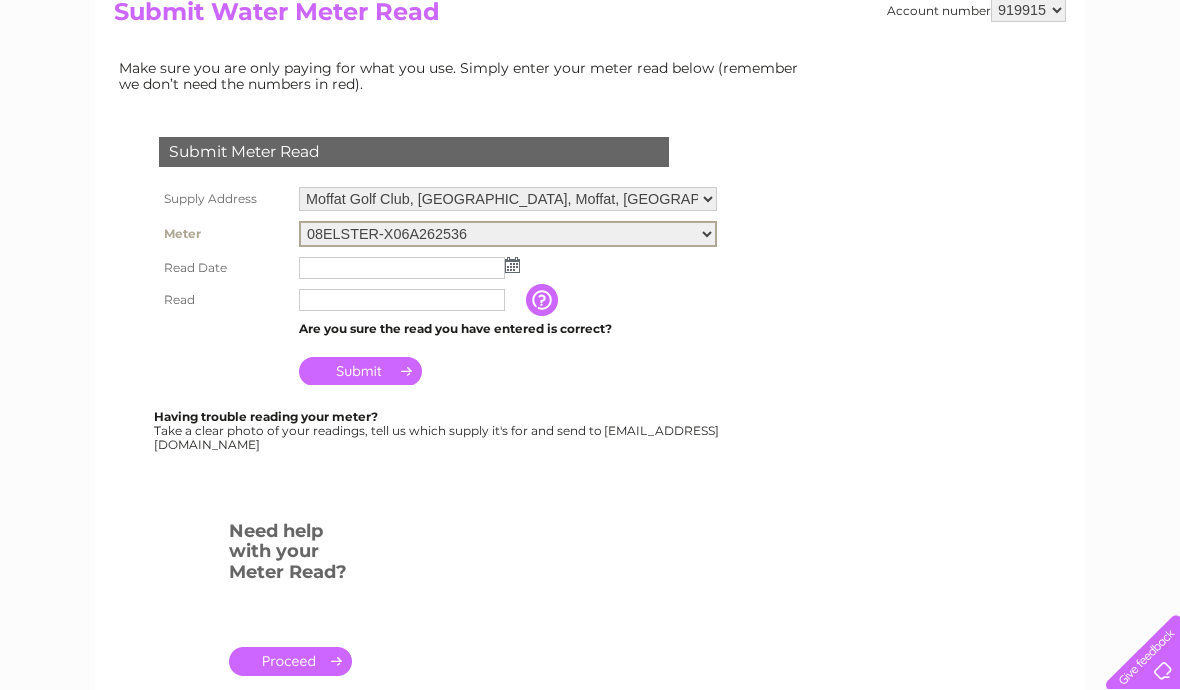 click at bounding box center [402, 268] 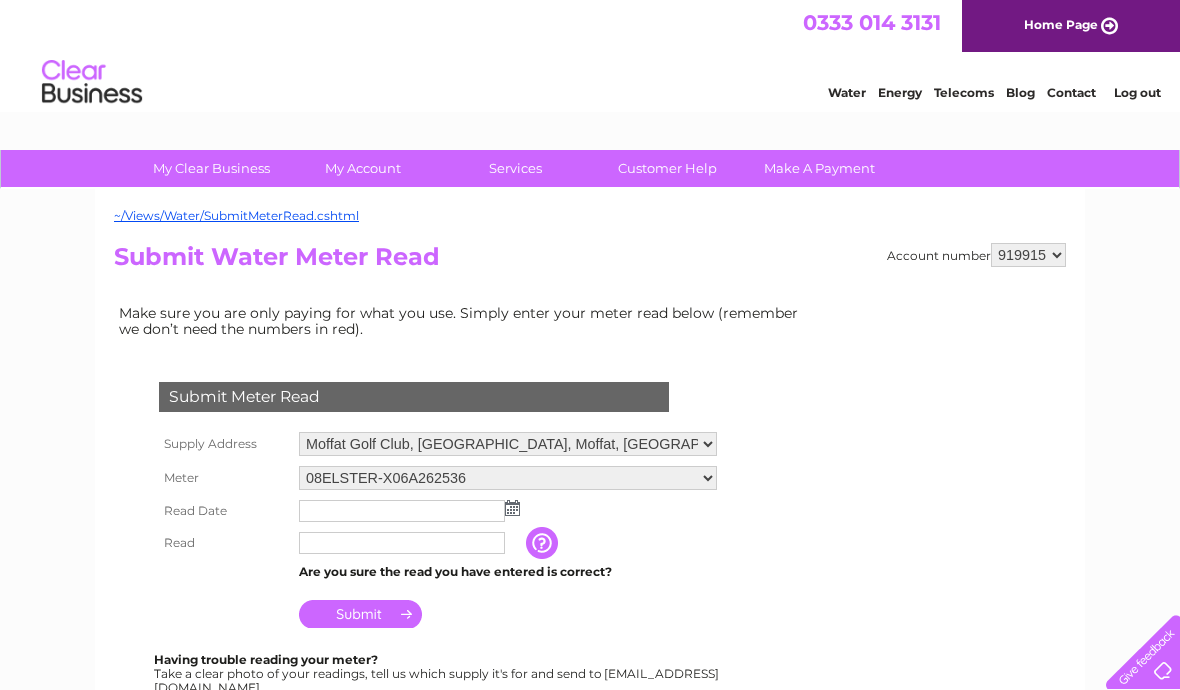 scroll, scrollTop: 0, scrollLeft: 0, axis: both 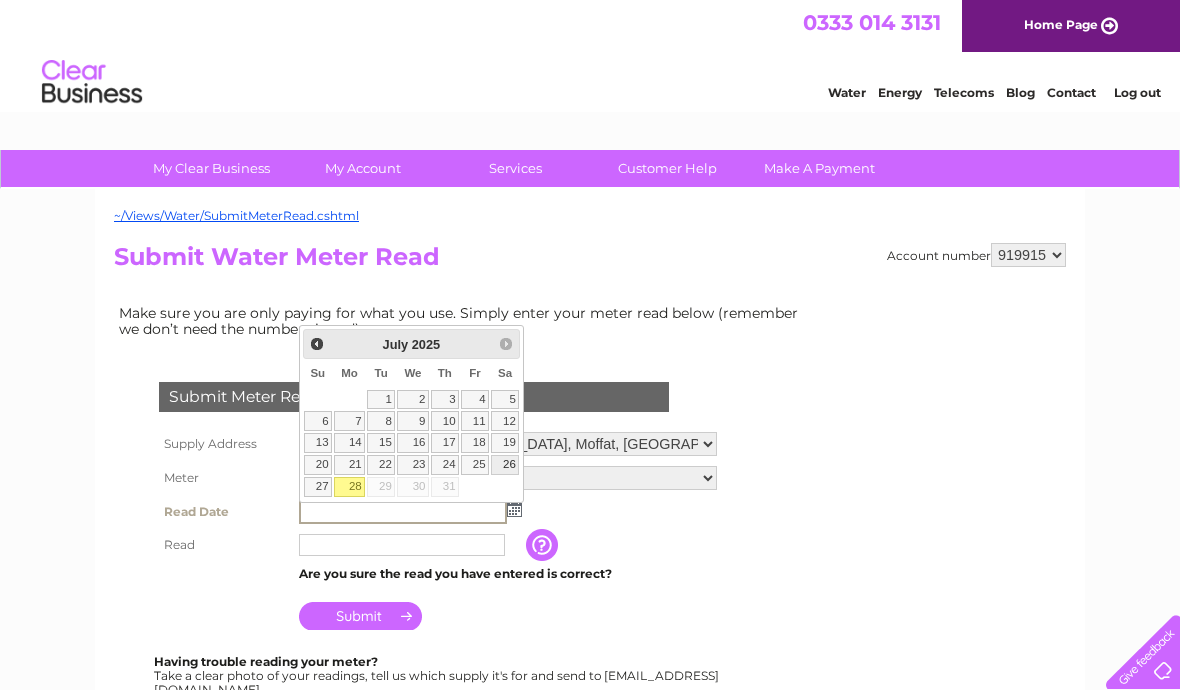 click on "26" at bounding box center [505, 465] 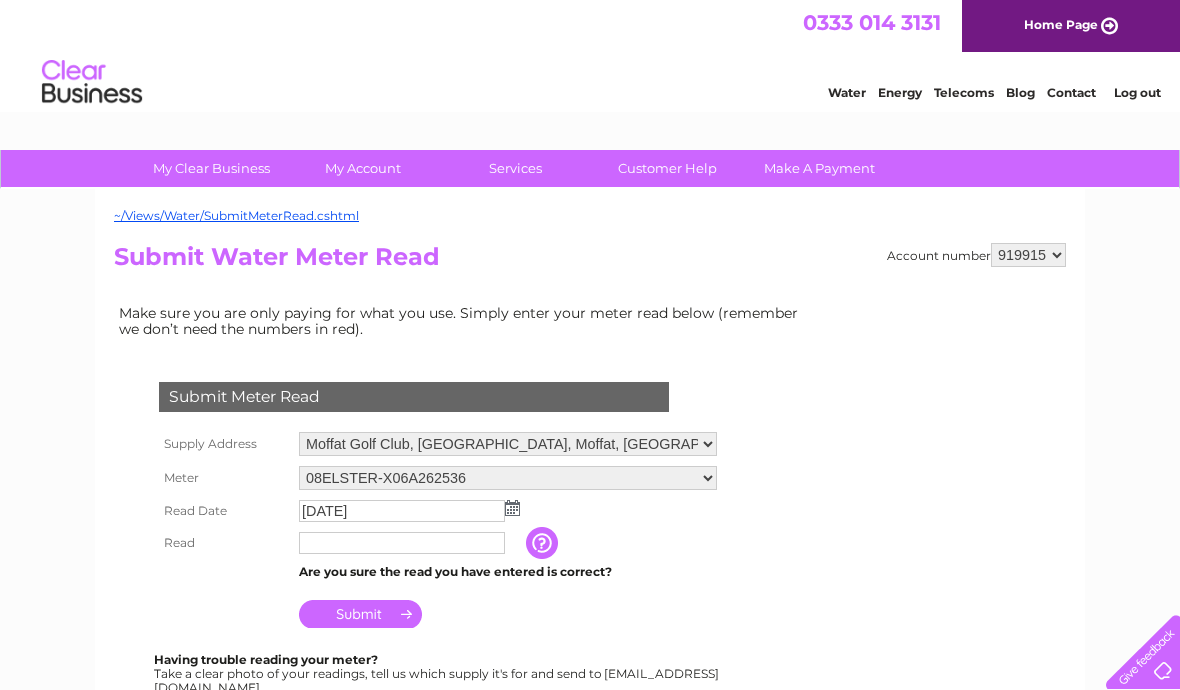click at bounding box center [402, 543] 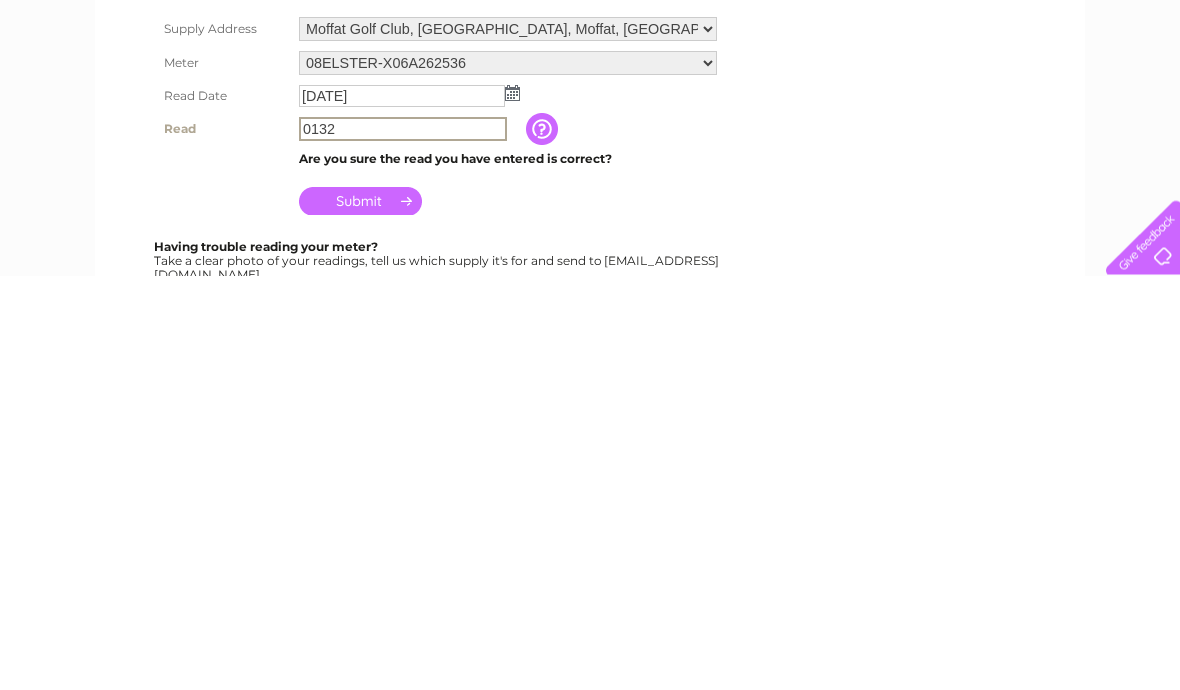 type on "0132" 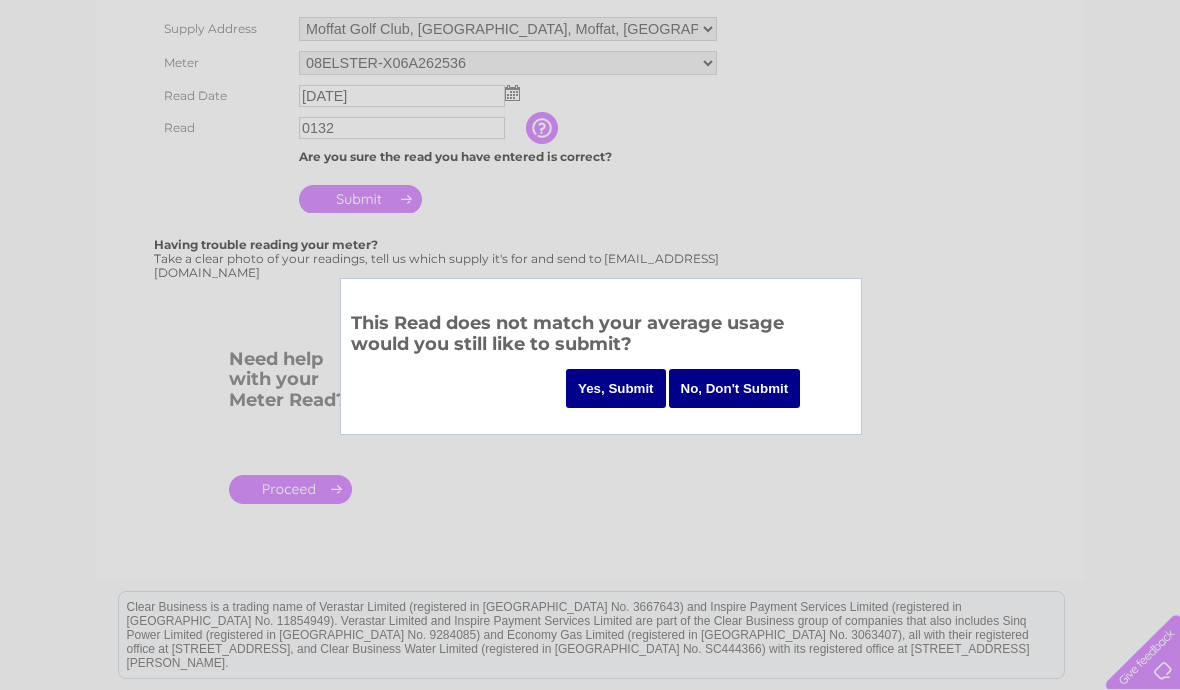 click on "Yes, Submit" at bounding box center (616, 388) 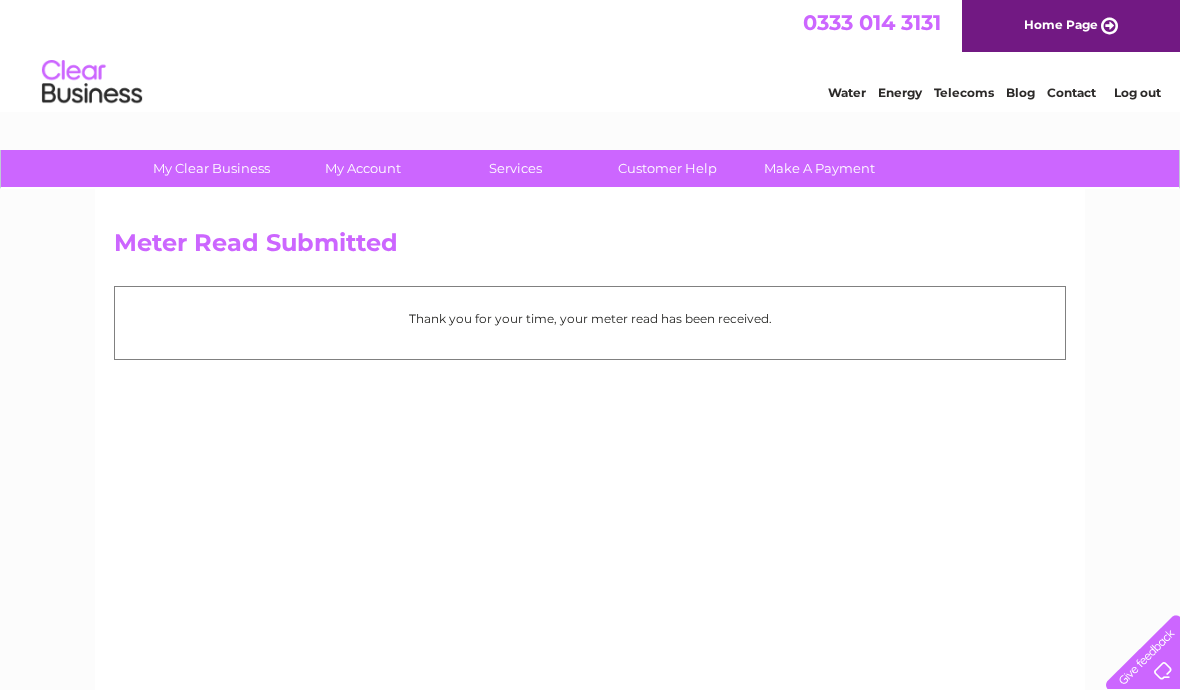 scroll, scrollTop: 0, scrollLeft: 0, axis: both 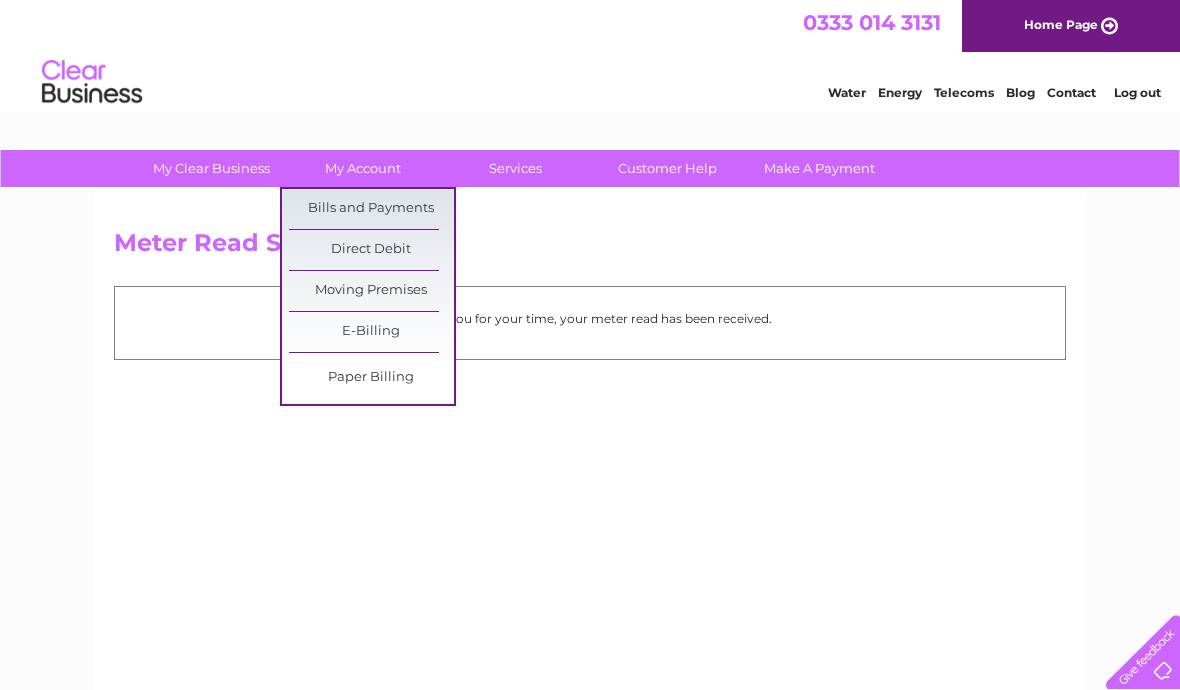 click on "Bills and Payments" at bounding box center (371, 209) 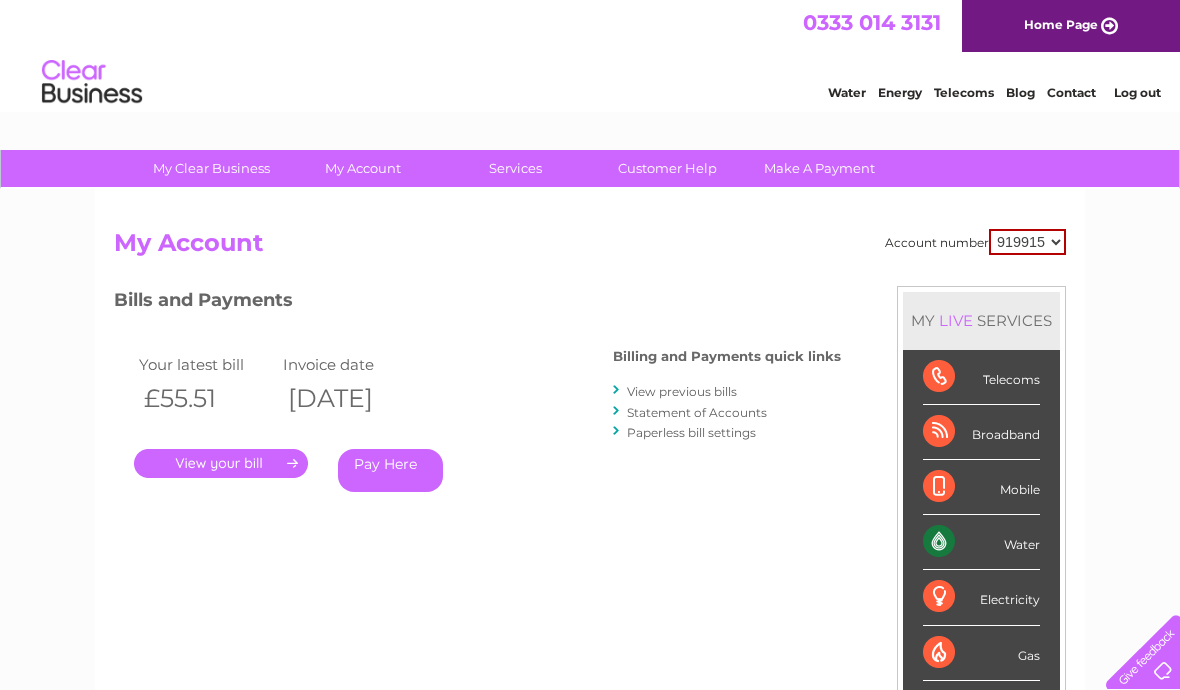 scroll, scrollTop: 0, scrollLeft: 0, axis: both 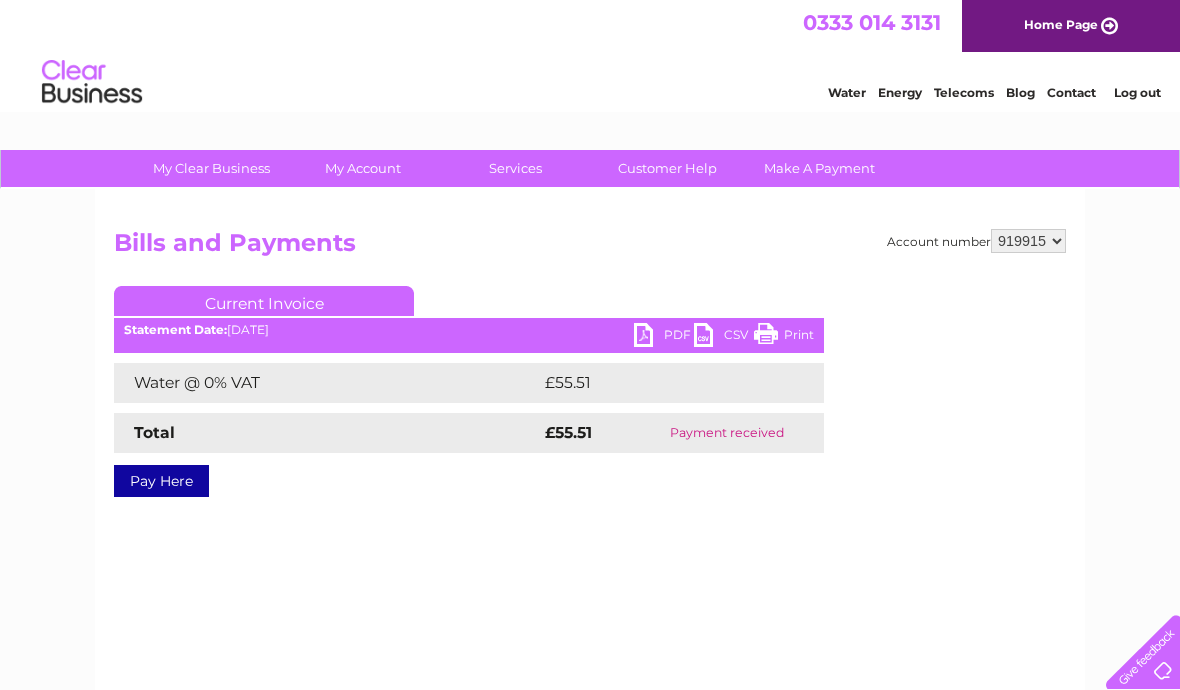 click on "Current Invoice
PDF
CSV
Print
Statement Date:  [DATE]" at bounding box center [469, 387] 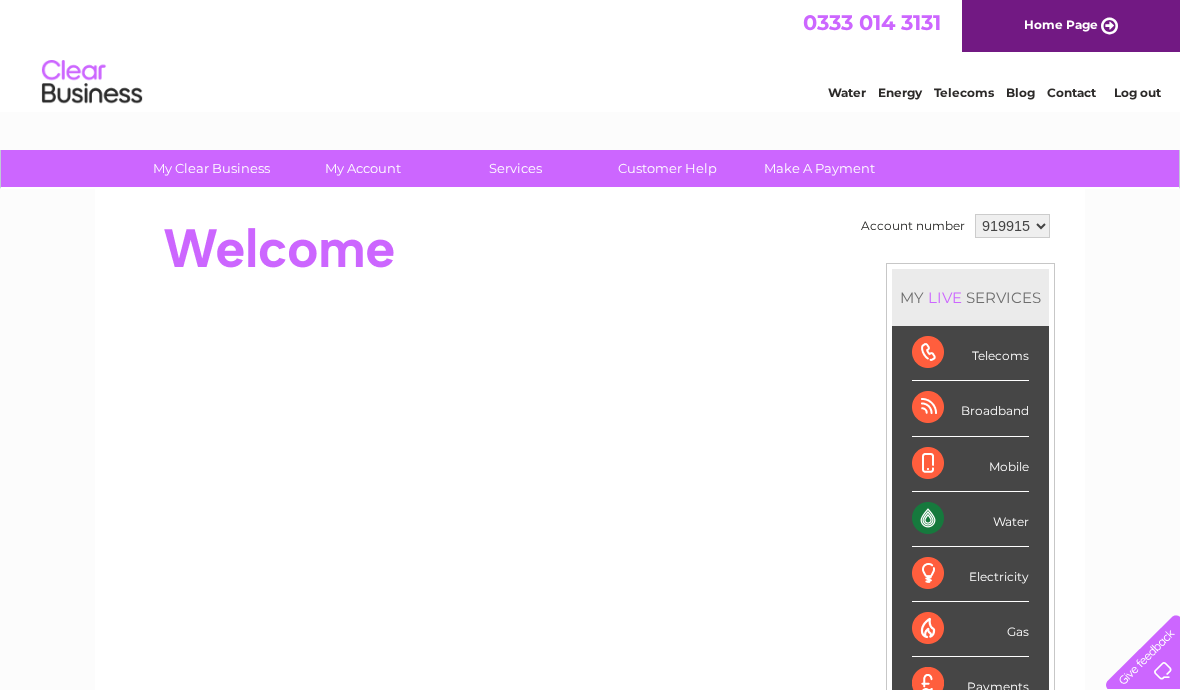 scroll, scrollTop: 0, scrollLeft: 0, axis: both 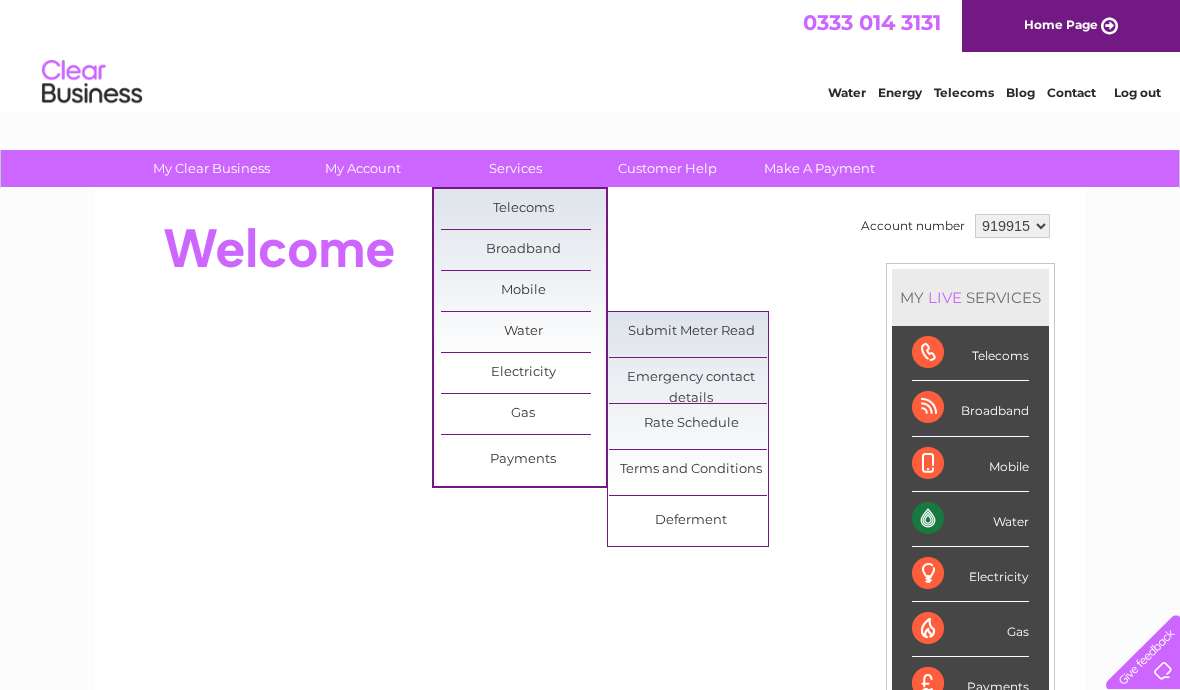 click on "Submit Meter Read" at bounding box center [691, 332] 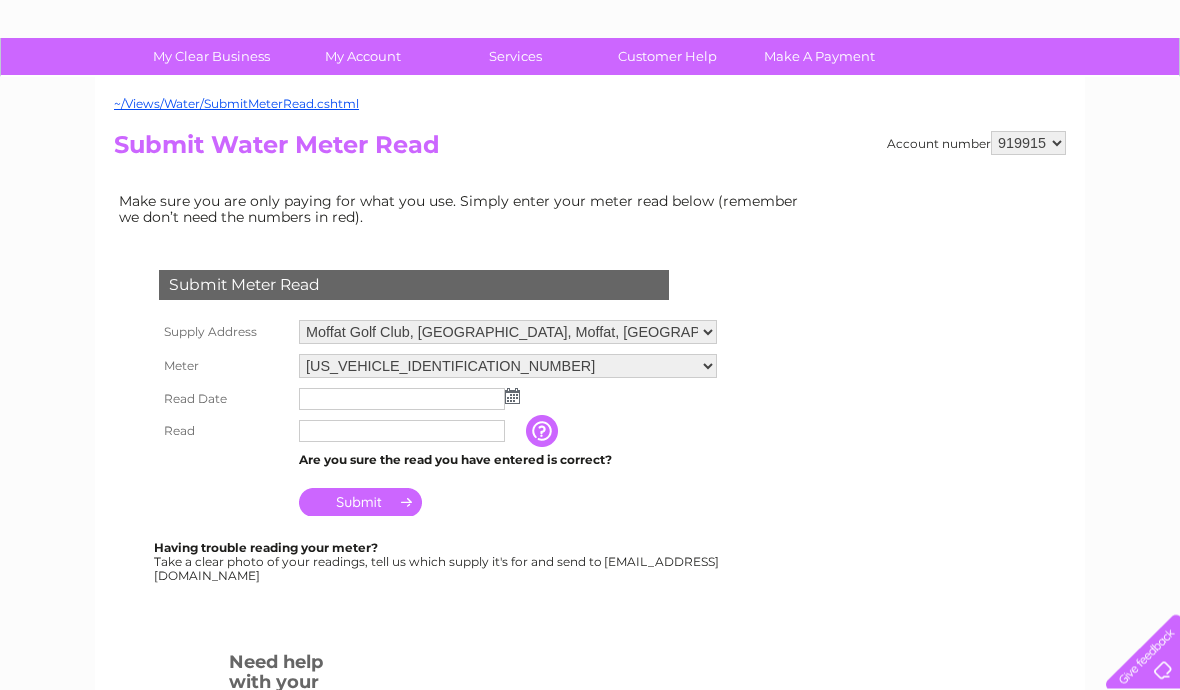 scroll, scrollTop: 129, scrollLeft: 0, axis: vertical 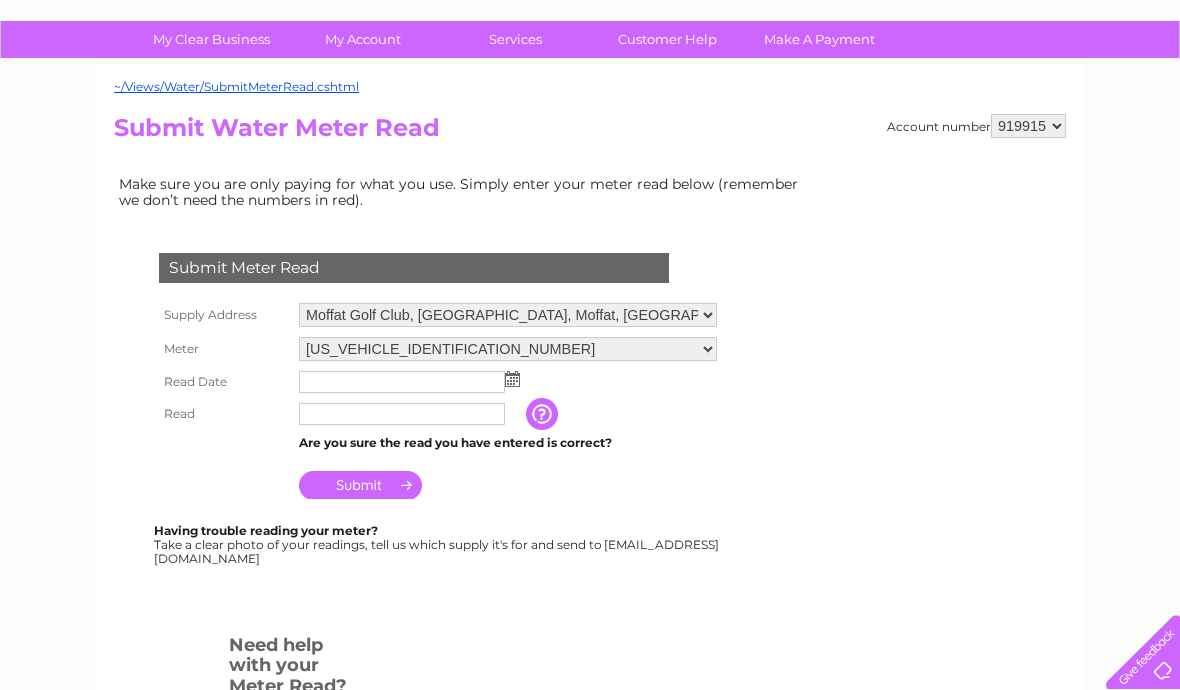 click at bounding box center (512, 379) 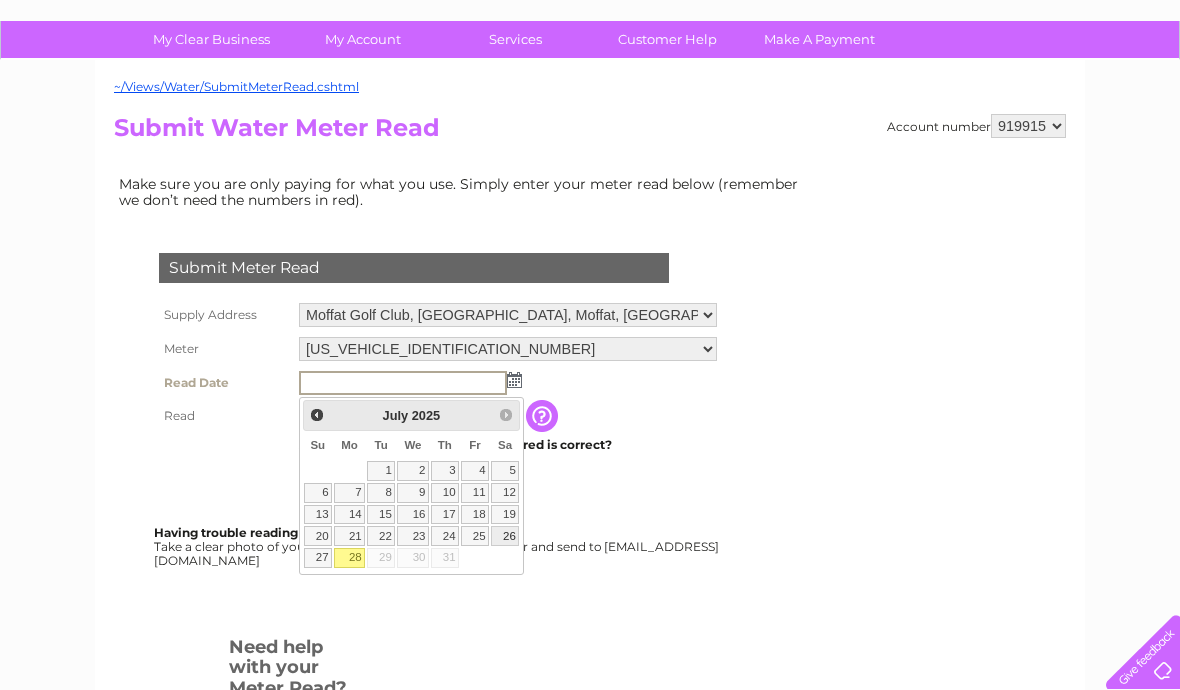 click on "26" at bounding box center [505, 536] 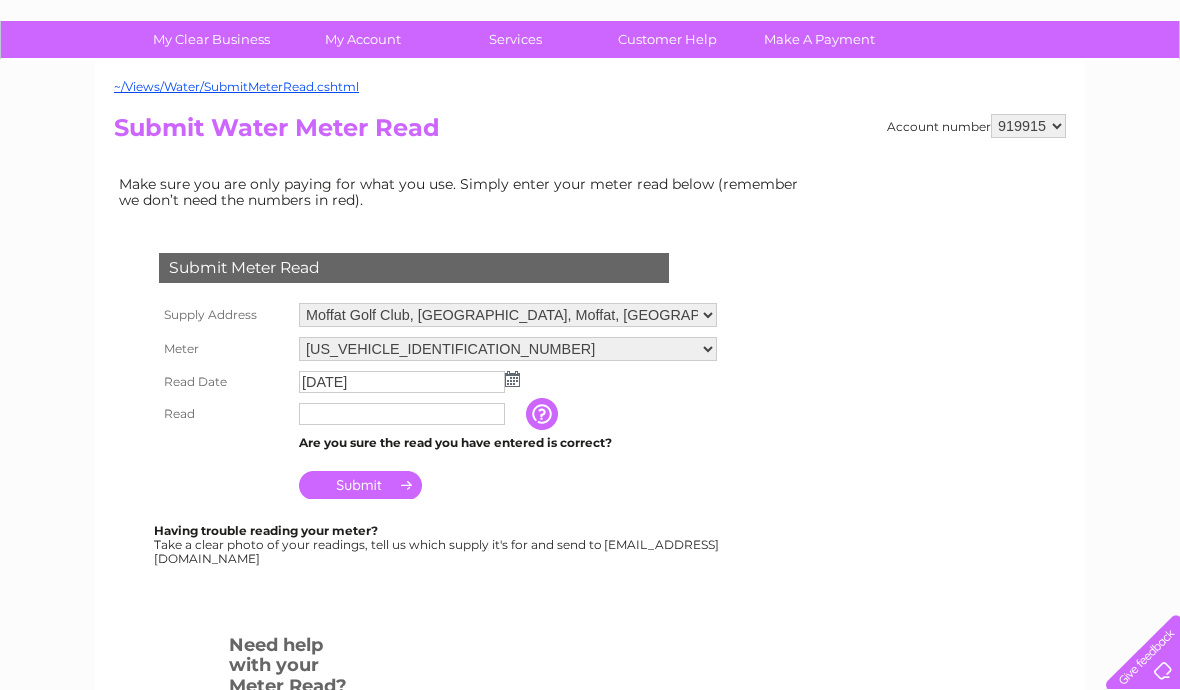 click at bounding box center [402, 414] 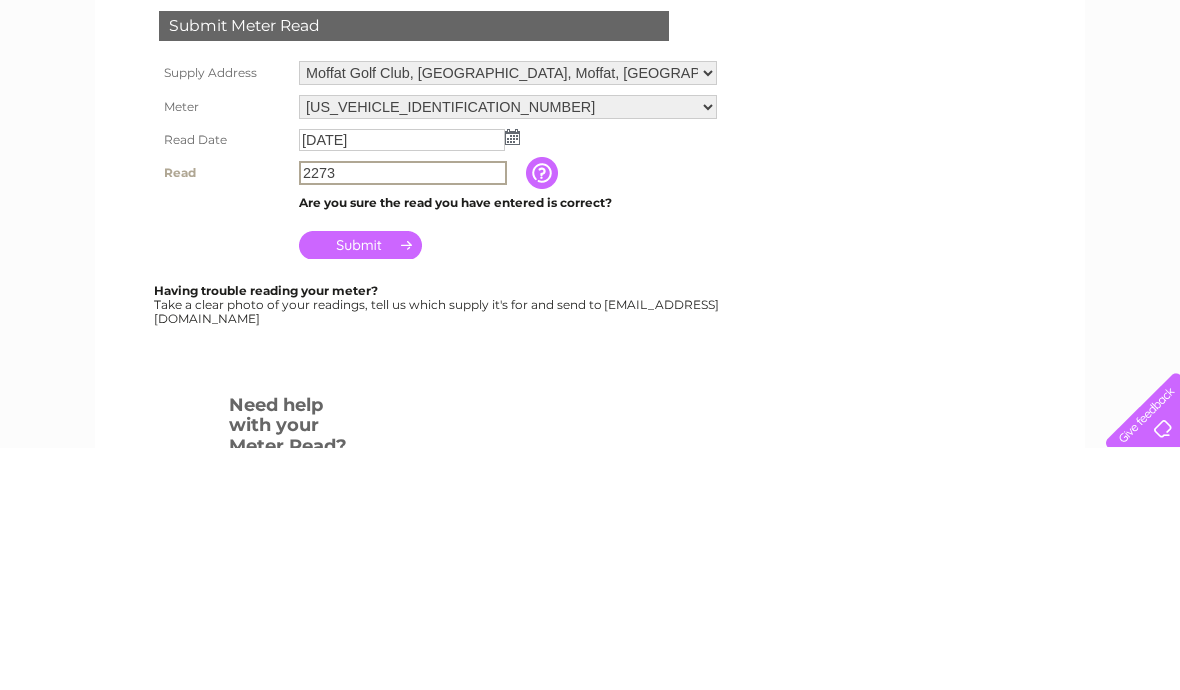 type on "2273" 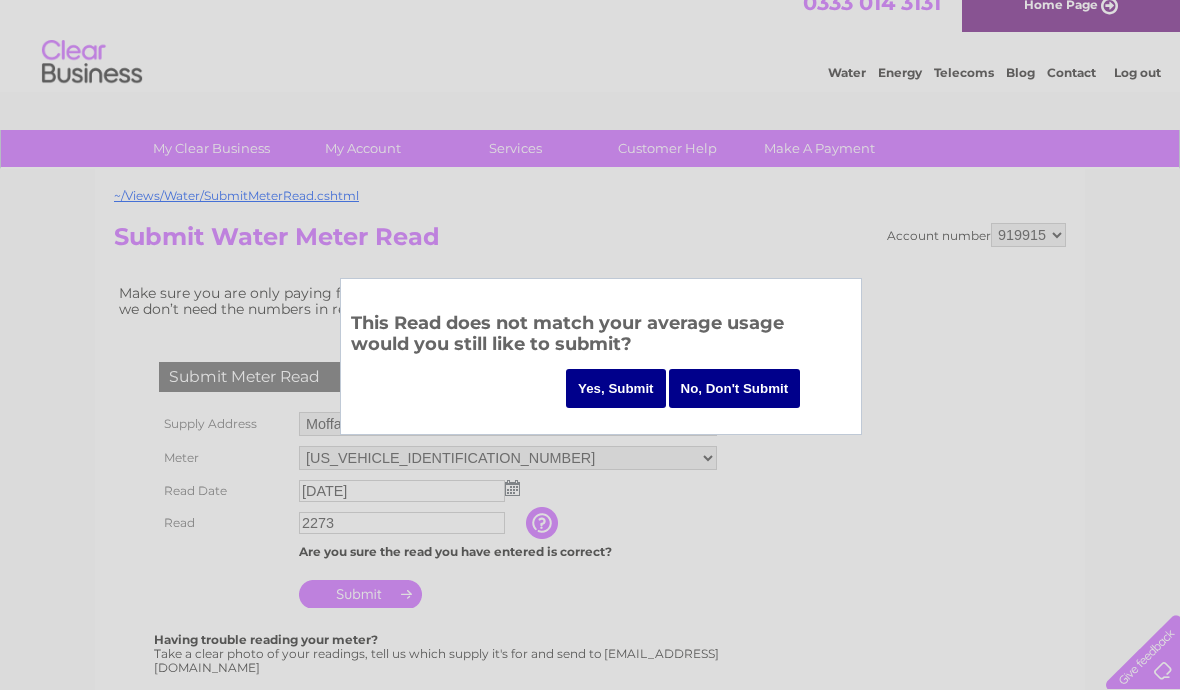 scroll, scrollTop: 0, scrollLeft: 0, axis: both 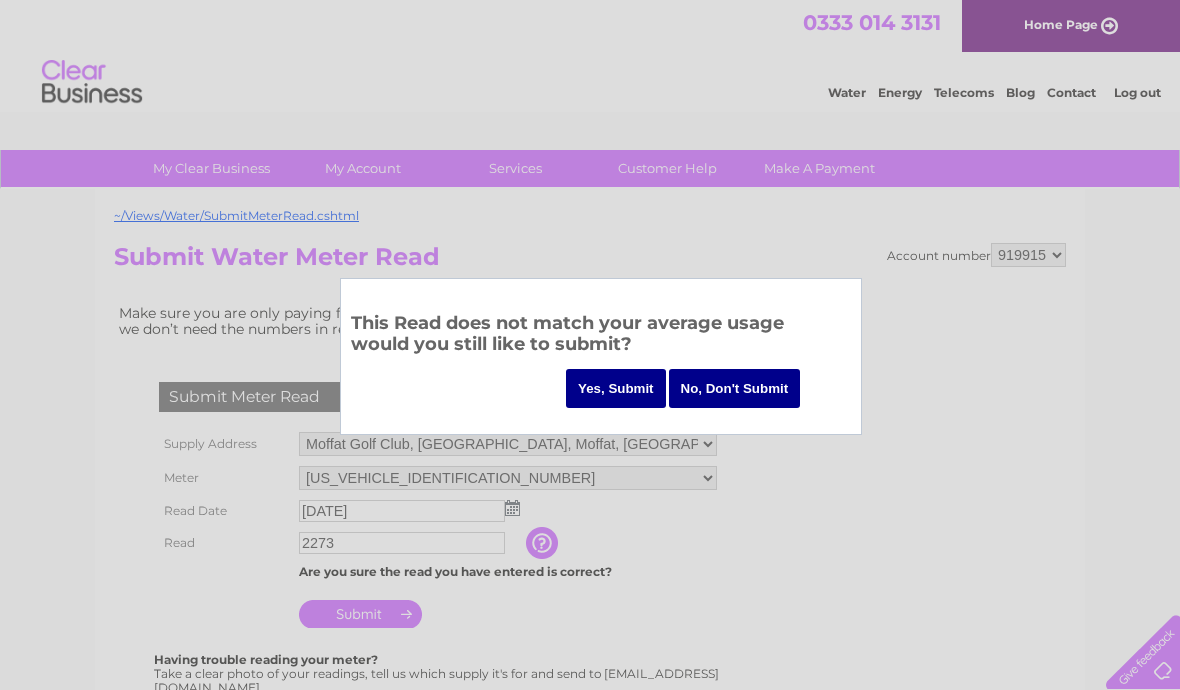 click on "Yes, Submit" at bounding box center (616, 388) 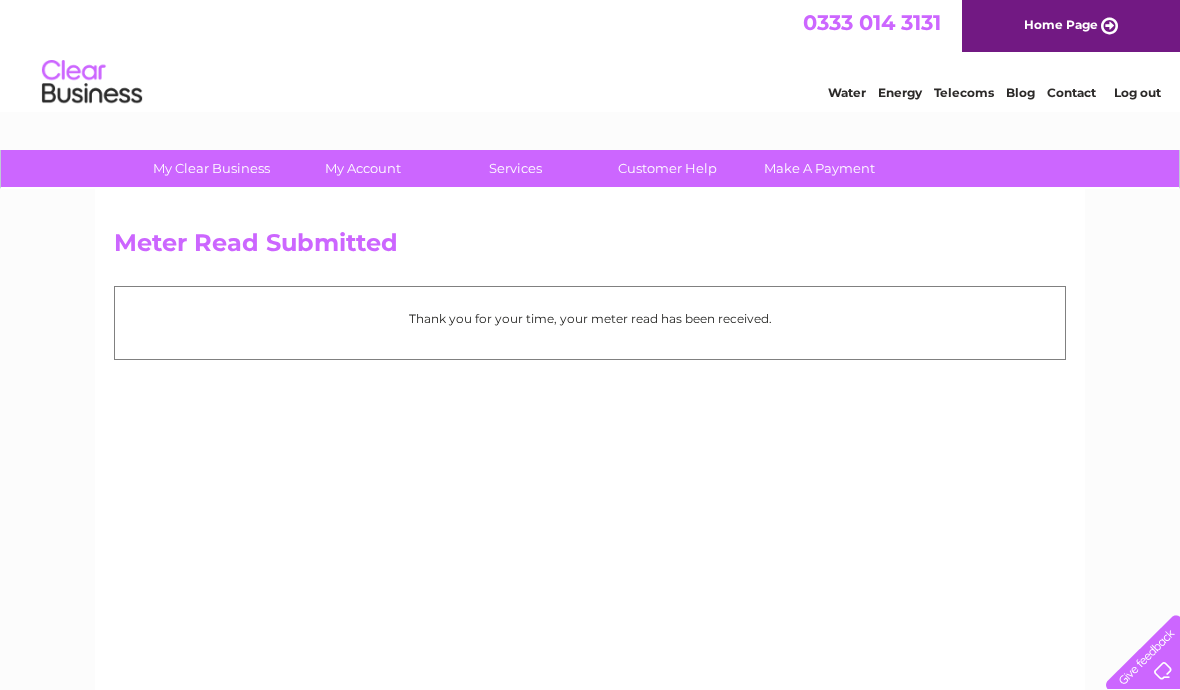 scroll, scrollTop: 0, scrollLeft: 0, axis: both 